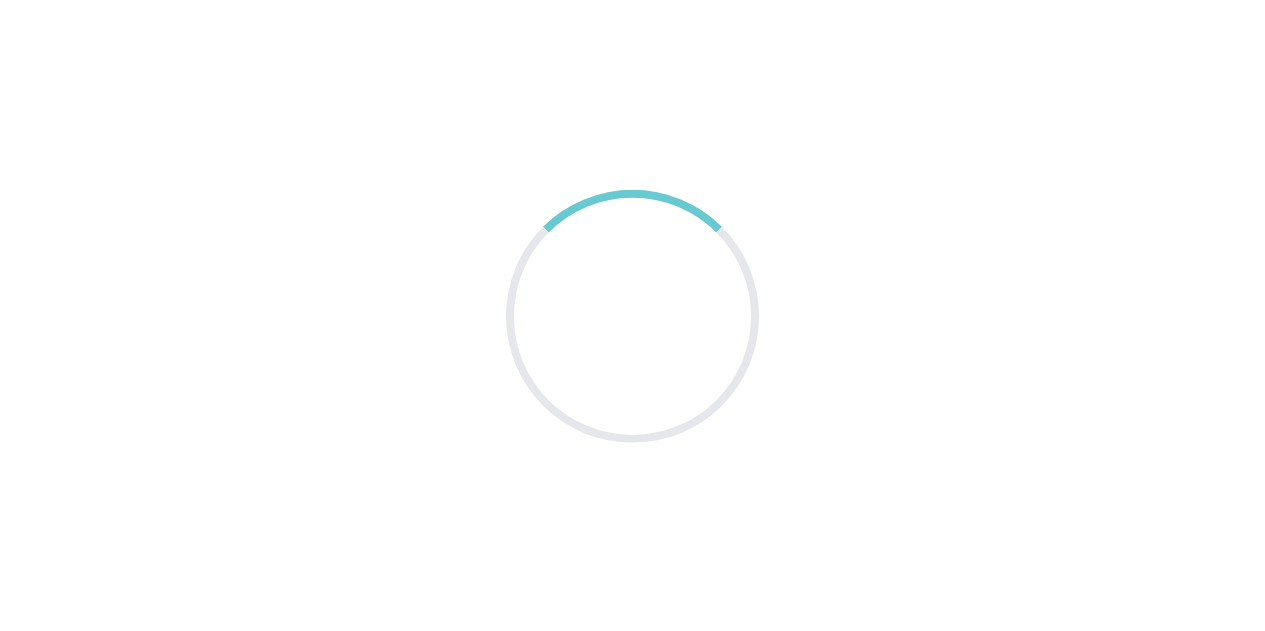 scroll, scrollTop: 0, scrollLeft: 0, axis: both 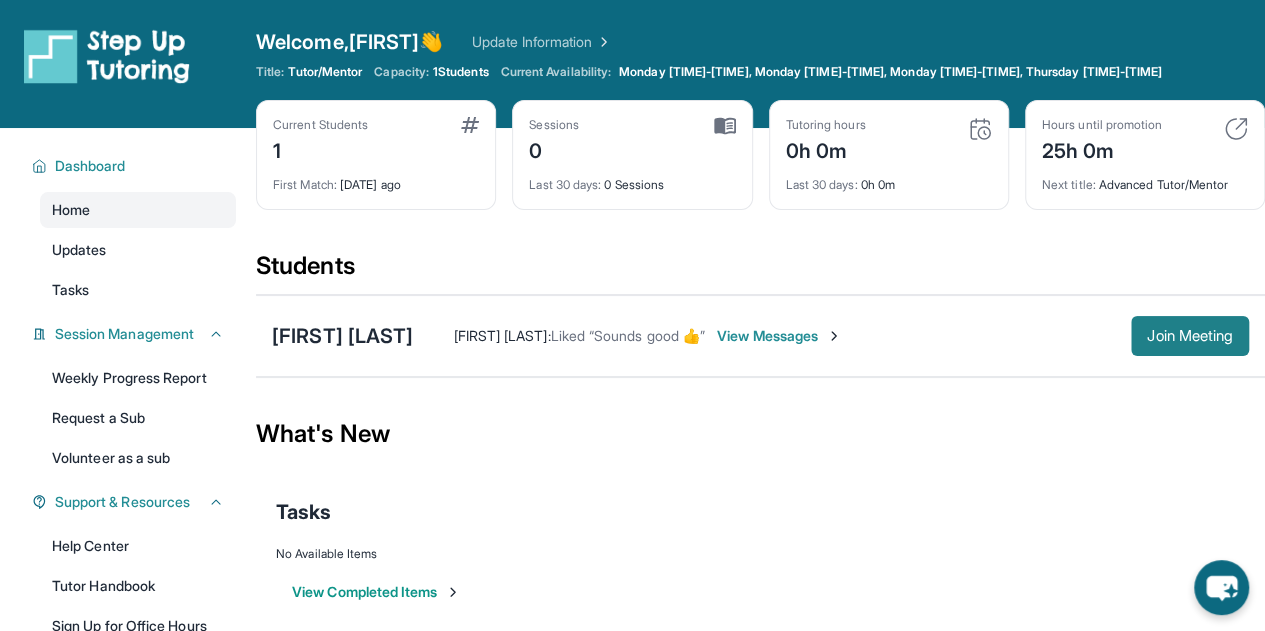 click on "Join Meeting" at bounding box center [1190, 336] 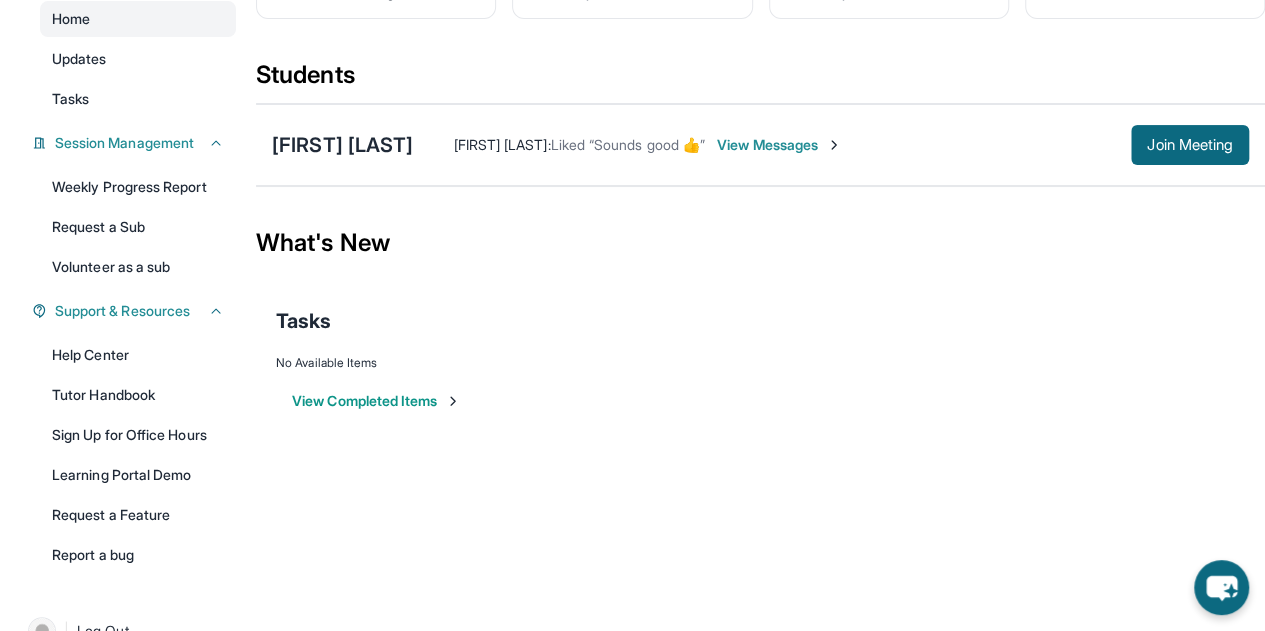 scroll, scrollTop: 232, scrollLeft: 0, axis: vertical 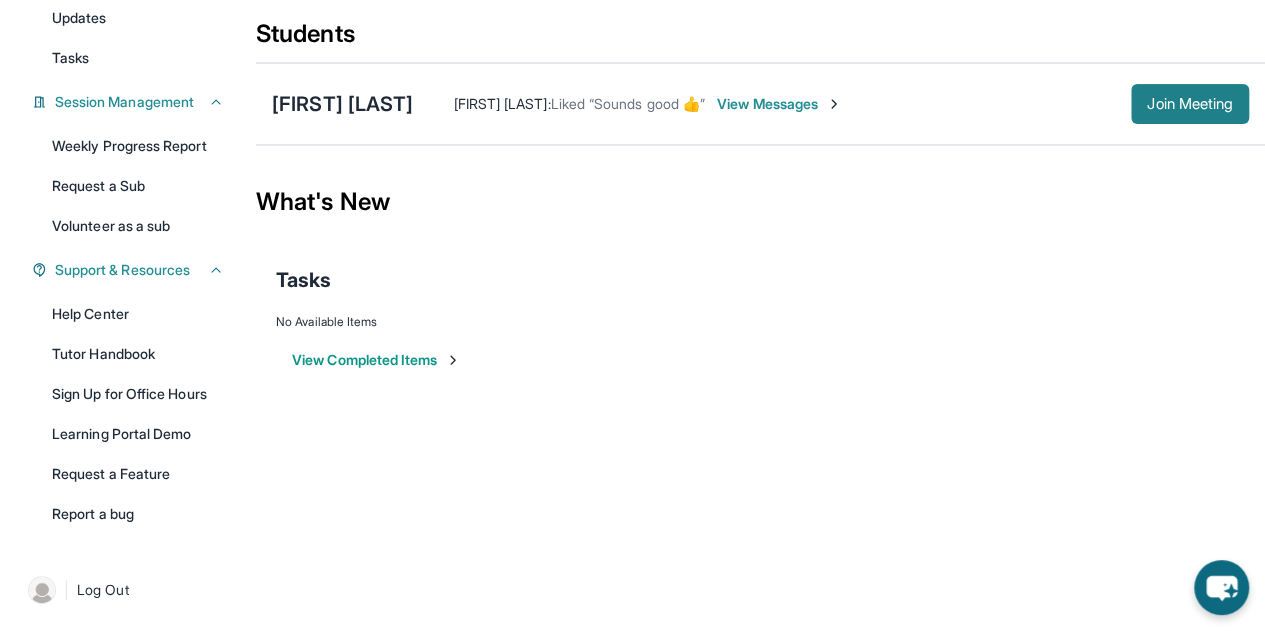 click on "Join Meeting" at bounding box center (1190, 104) 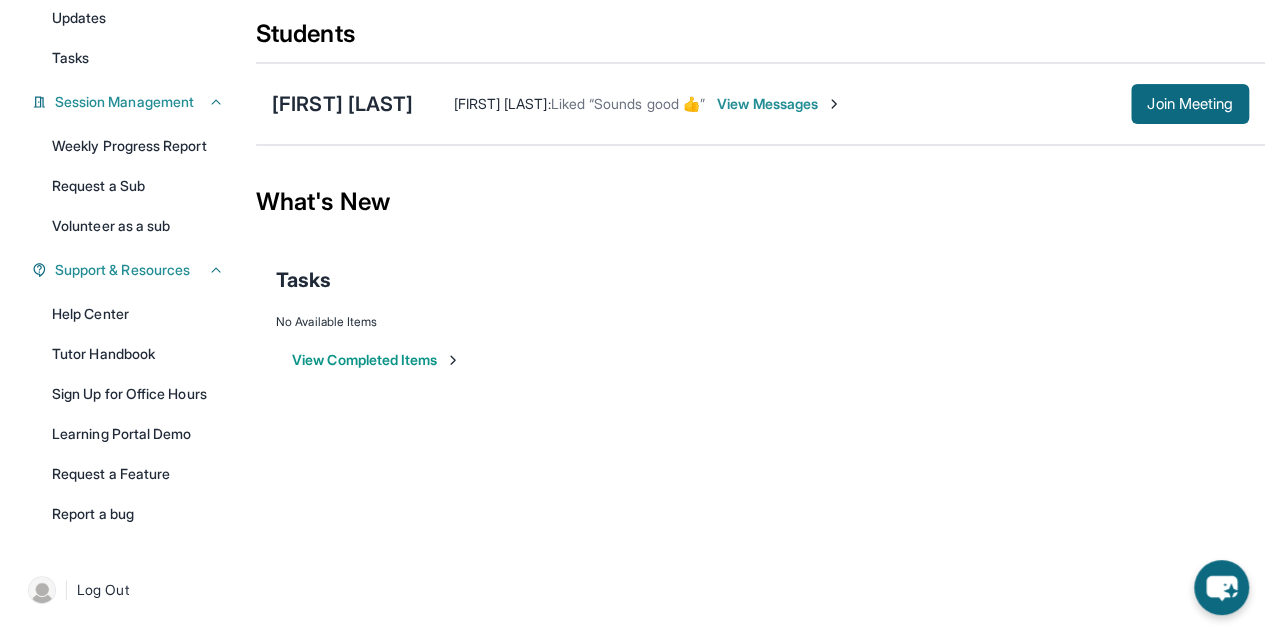 scroll, scrollTop: 0, scrollLeft: 0, axis: both 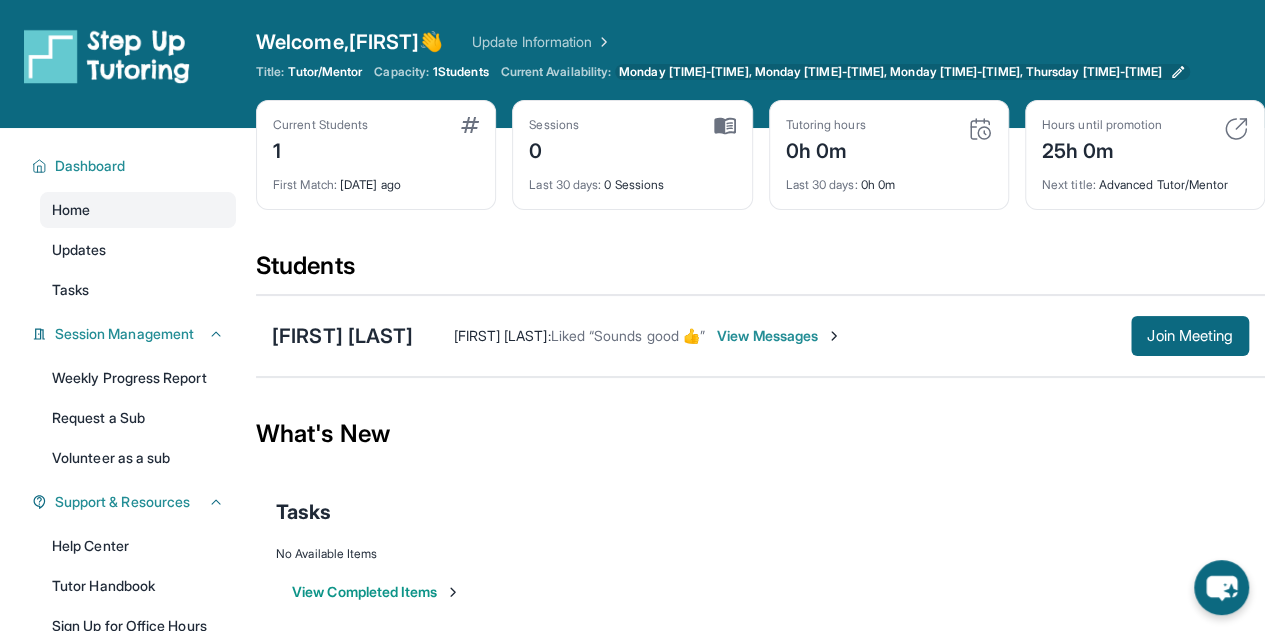 click on "Monday [TIME]-[TIME], Monday [TIME]-[TIME], Monday [TIME]-[TIME], Thursday [TIME]-[TIME]" at bounding box center (890, 72) 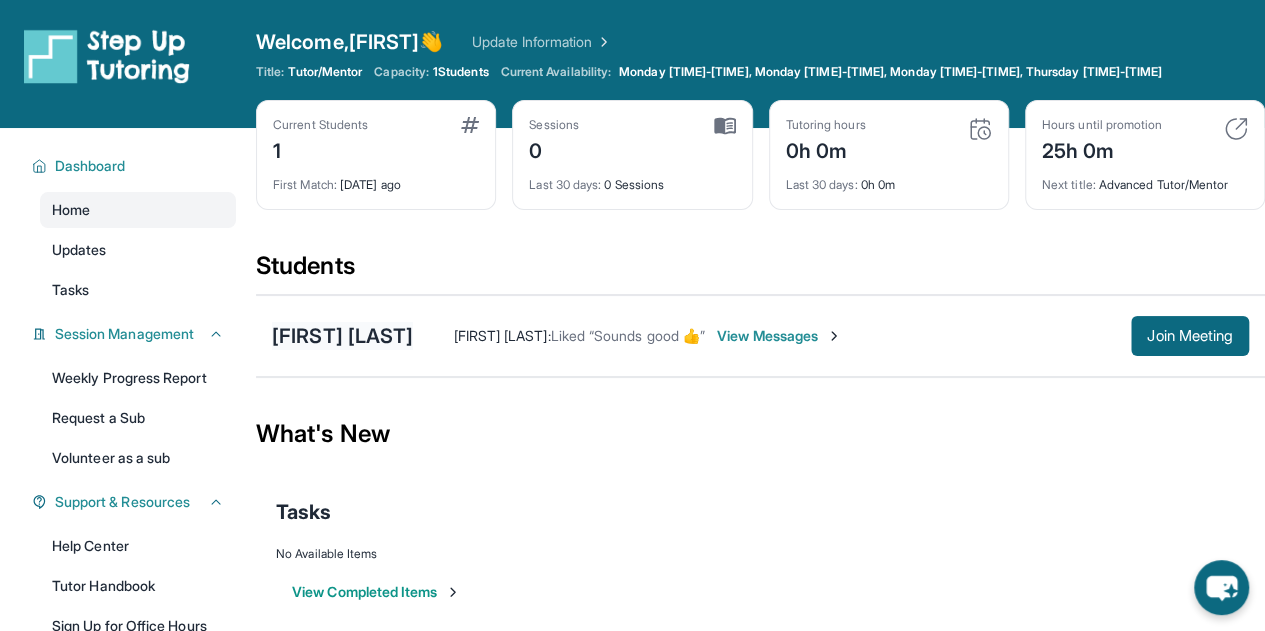 scroll, scrollTop: 232, scrollLeft: 0, axis: vertical 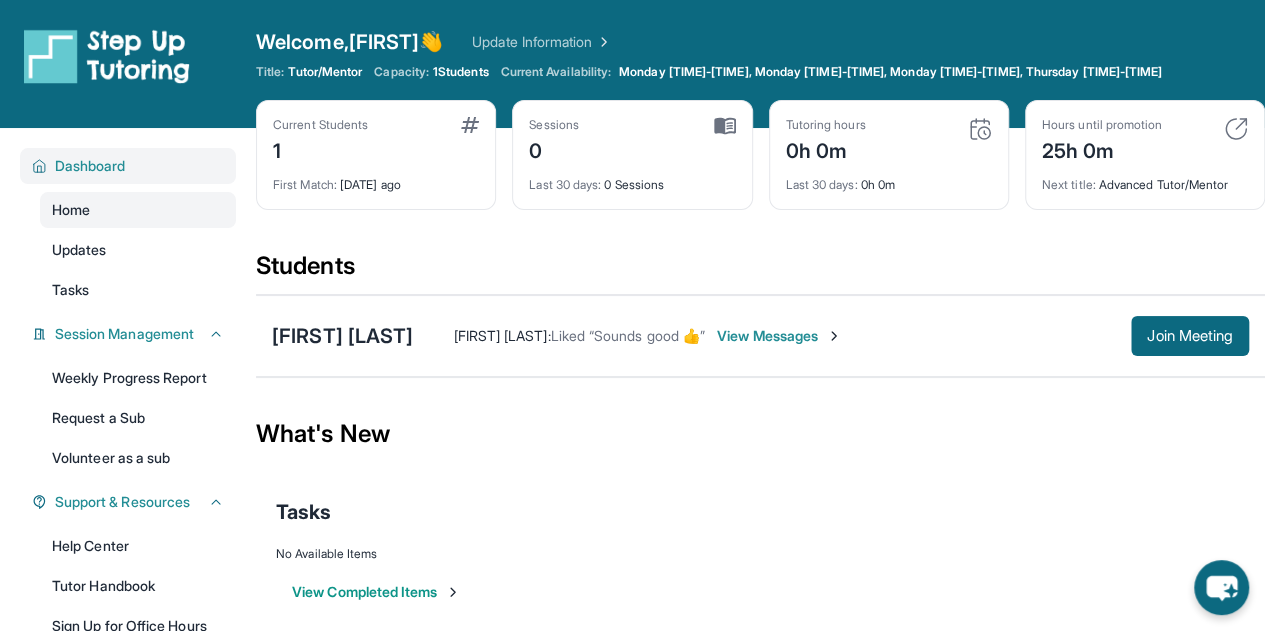 click on "Dashboard" at bounding box center [135, 166] 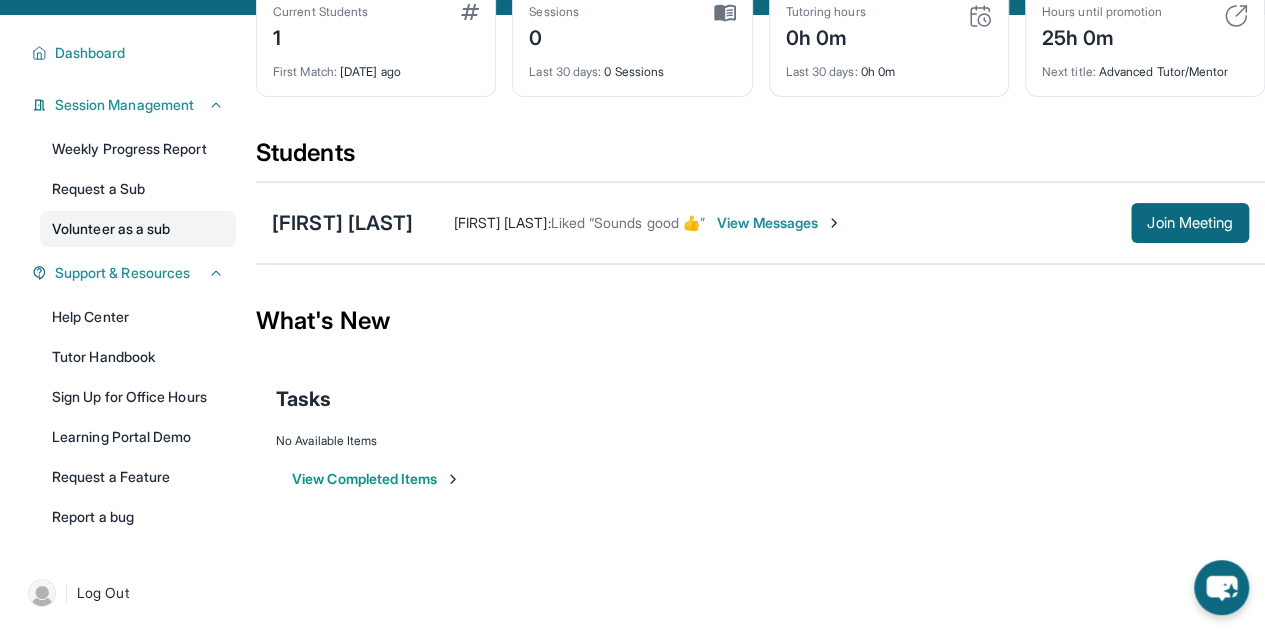 scroll, scrollTop: 128, scrollLeft: 0, axis: vertical 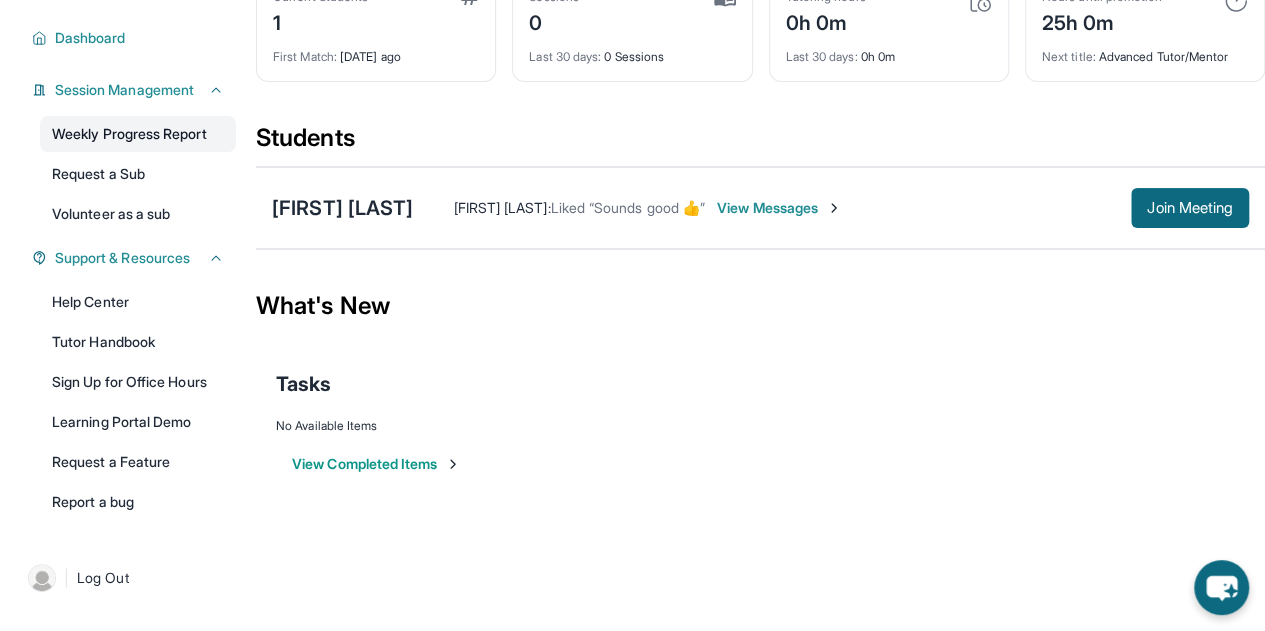 click on "Weekly Progress Report" at bounding box center (138, 134) 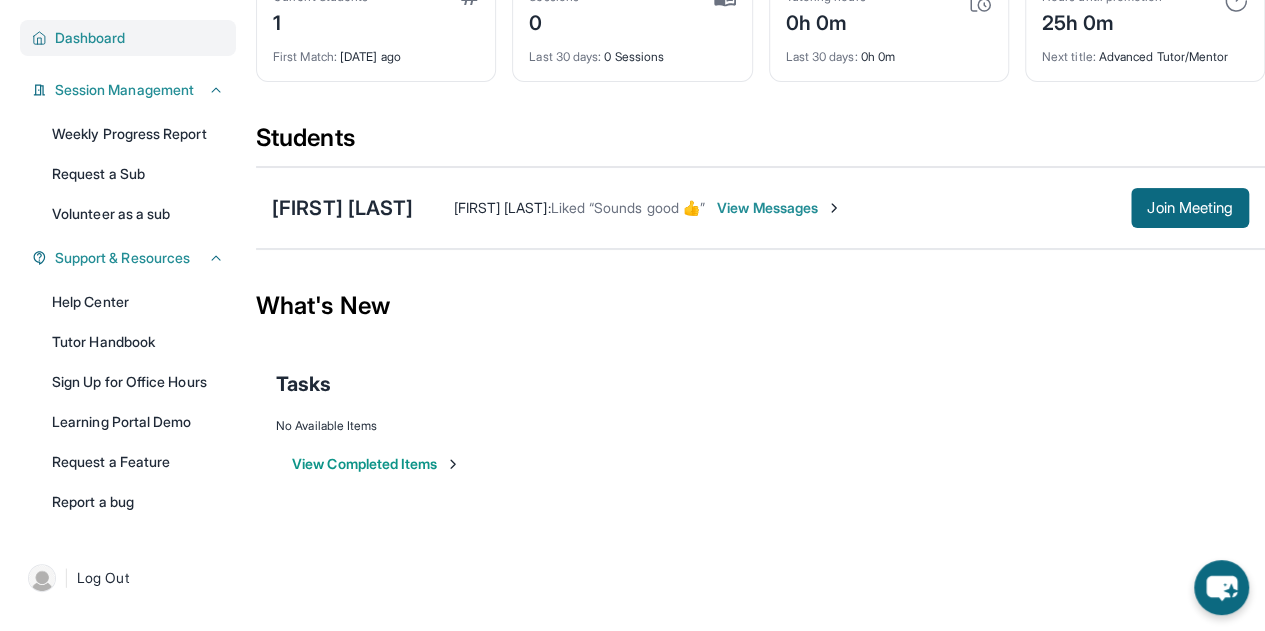 click on "Dashboard" at bounding box center (128, 38) 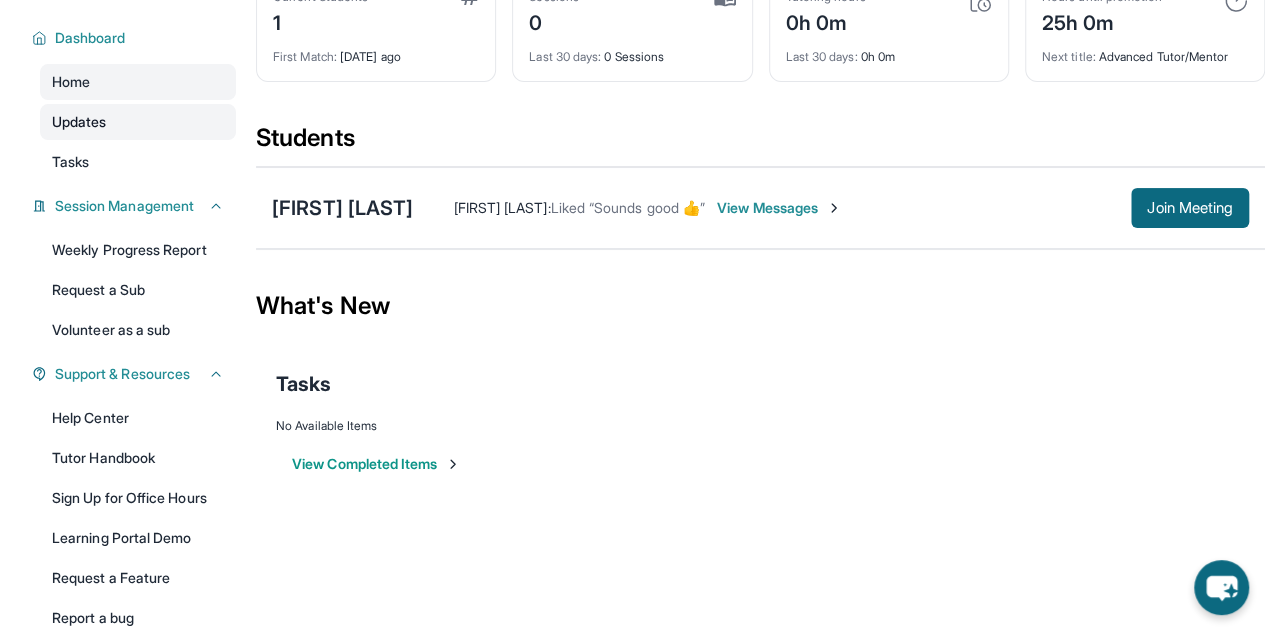 click on "Updates" at bounding box center (138, 122) 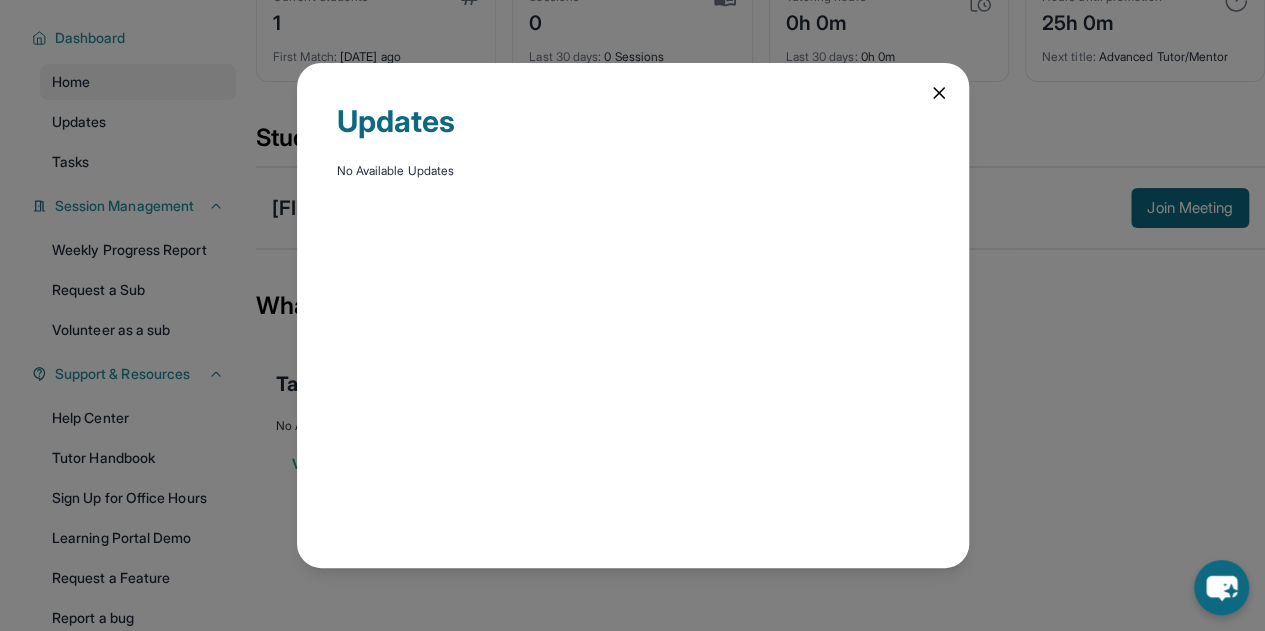 click 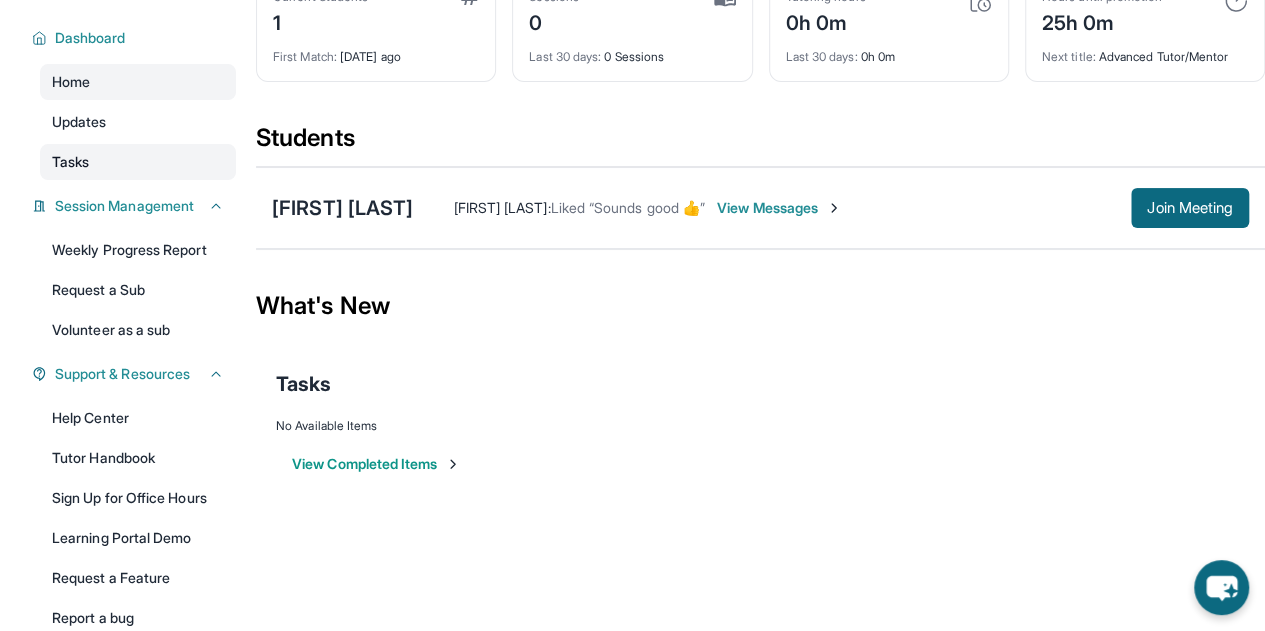 click on "Tasks" at bounding box center [138, 162] 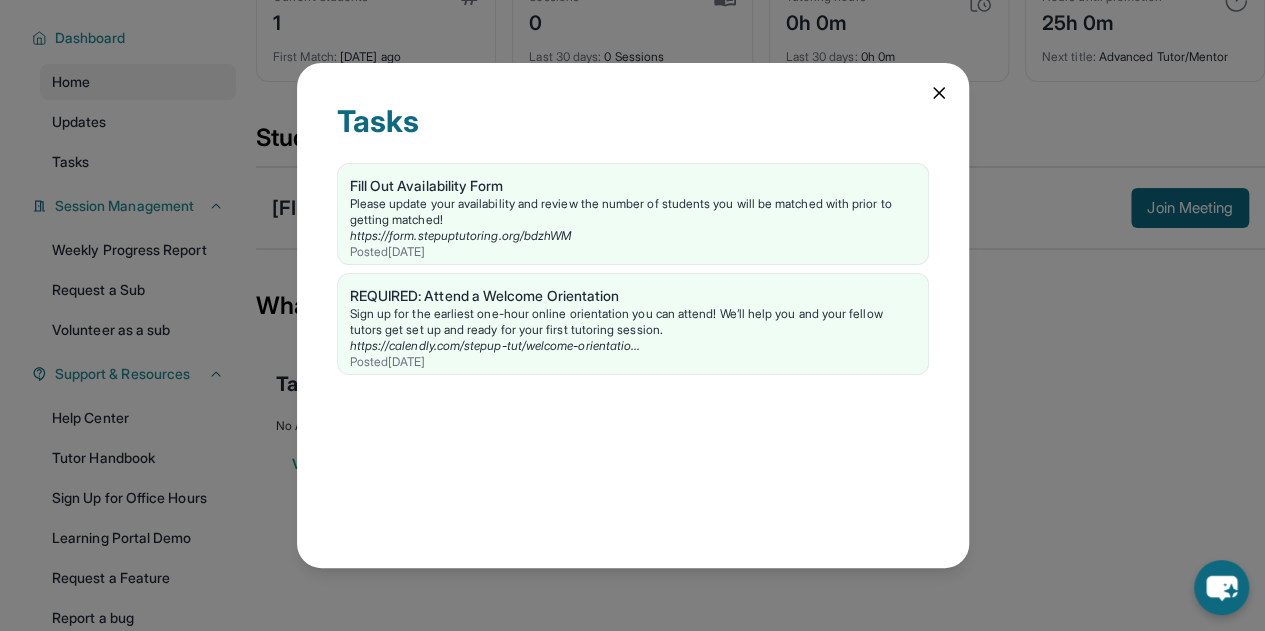 click on "Tasks Fill Out Availability Form Please update your availability and review the number of students you will be matched with prior to getting matched! https://form.stepuptutoring.org/bdzhWM Posted  [DATE] REQUIRED: Attend a Welcome Orientation Sign up for the earliest one-hour online orientation you can attend! We’ll help you and your fellow tutors get set up and ready for your first tutoring session. https://calendly.com/stepup-tut/welcome-orientatio... Posted  [DATE]" at bounding box center [632, 315] 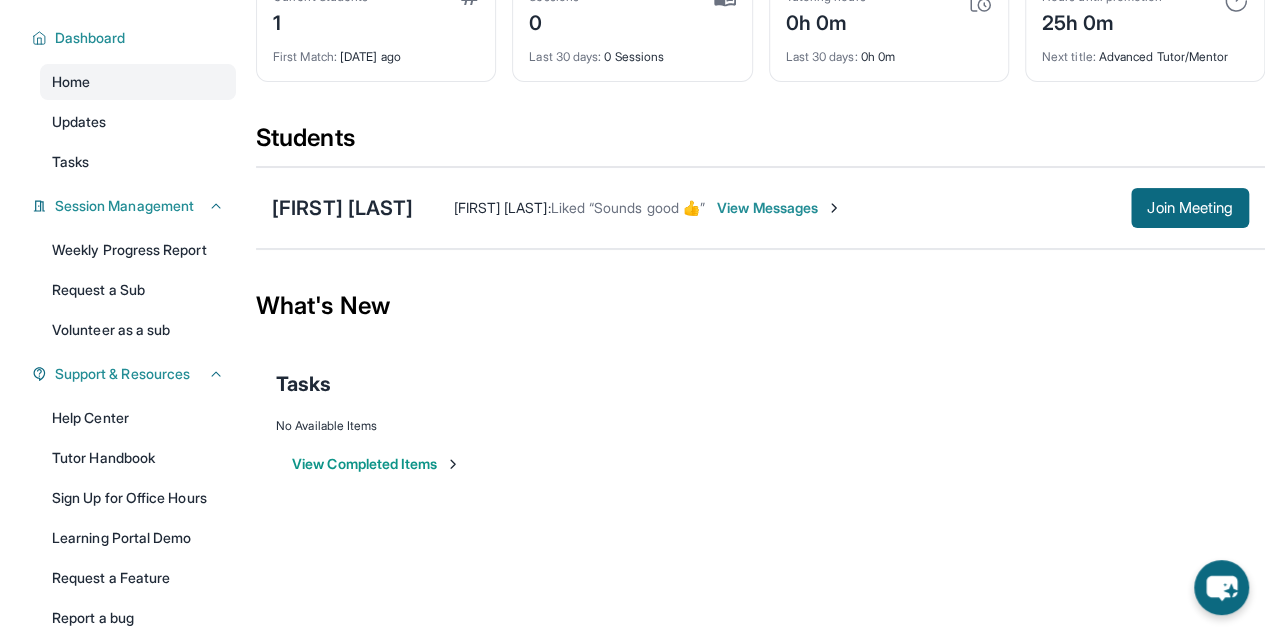 click on "[FIRST] [LAST] [FIRST] [LAST] :  Liked “Sounds good 👍” View Messages Join Meeting" at bounding box center (760, 208) 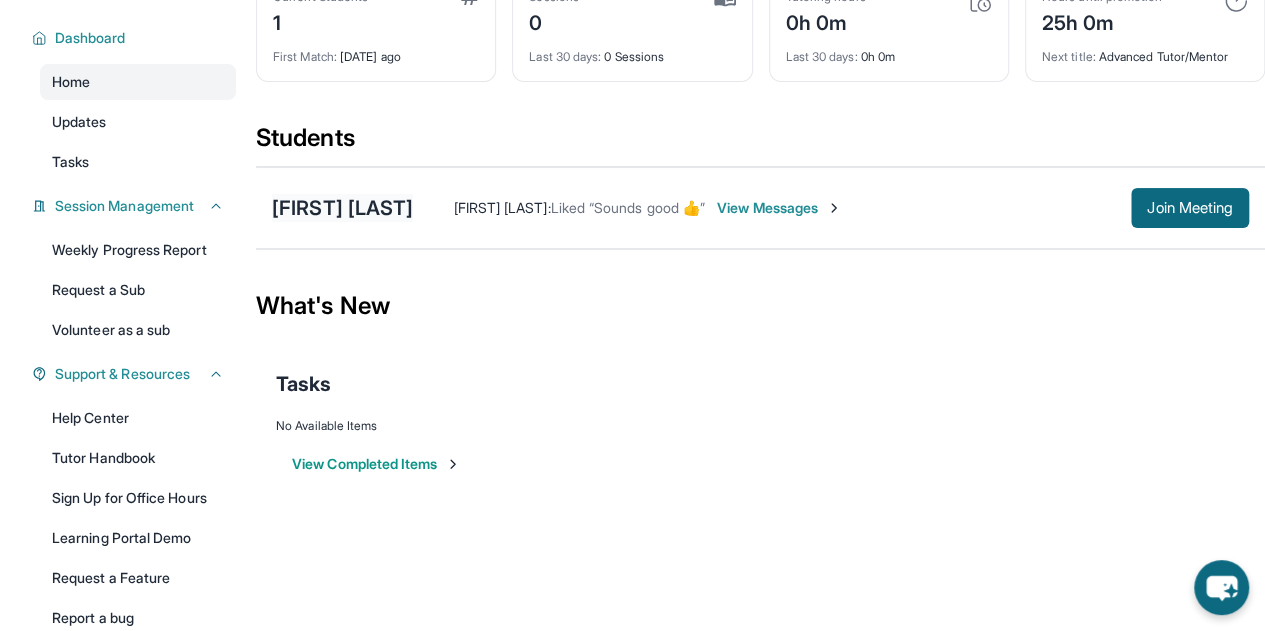 click on "[FIRST] [LAST]" at bounding box center (342, 208) 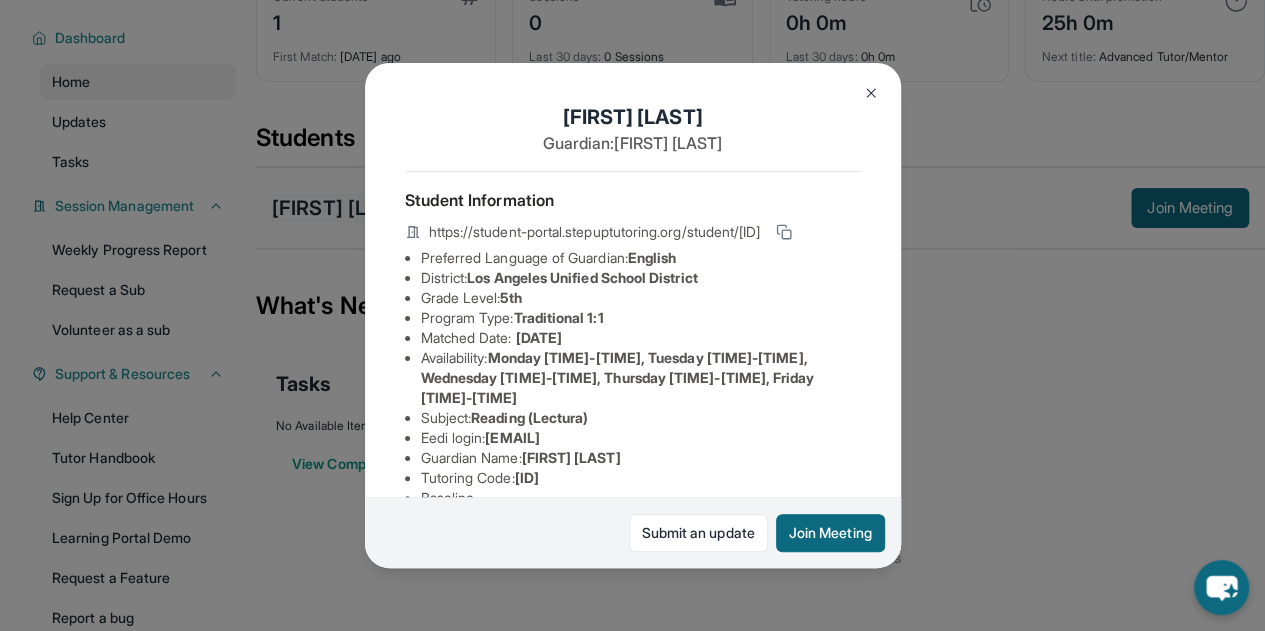 click on "Preferred Language of Guardian:  English District:  Los Angeles Unified School District Grade Level:  5th Program Type:  Traditional 1:1 Matched Date:   [DATE] Availability:  Monday [TIME]-[TIME], Tuesday [TIME]-[TIME], Wednesday [TIME]-[TIME], Thursday [TIME]-[TIME], Friday [TIME]-[TIME] Subject :  Reading (Lectura) Eedi login :  [EMAIL] Guardian Name :  [FIRST] [LAST] Tutoring Code :  [ID] Baseline survey :  https://airtable.com/apprlfn8WjpjBUn2G/shrK0QR6AaNyG5psY?prefill_Type%20of%20Form=bl-atti-survey&hide_Type%20of%20Form=true&prefill_Student%20ID%20%5Bstatic%5D=[ID]&hide_Student%20ID%20%5Bstatic%5D=true Reading Assessment :  https://sqcb3vat.paperform.co/?id=[ID]&name=[FIRST]%20[LAST]&grade=5th&window=MOY Assigned Meeting Time :  Monday [TIME] - [TIME] PST, Thursday [TIME] - [TIME] PST Temporary tutoring link :  Student end-of-year survey  :  :  :  EEDI Password :" at bounding box center (632, 315) 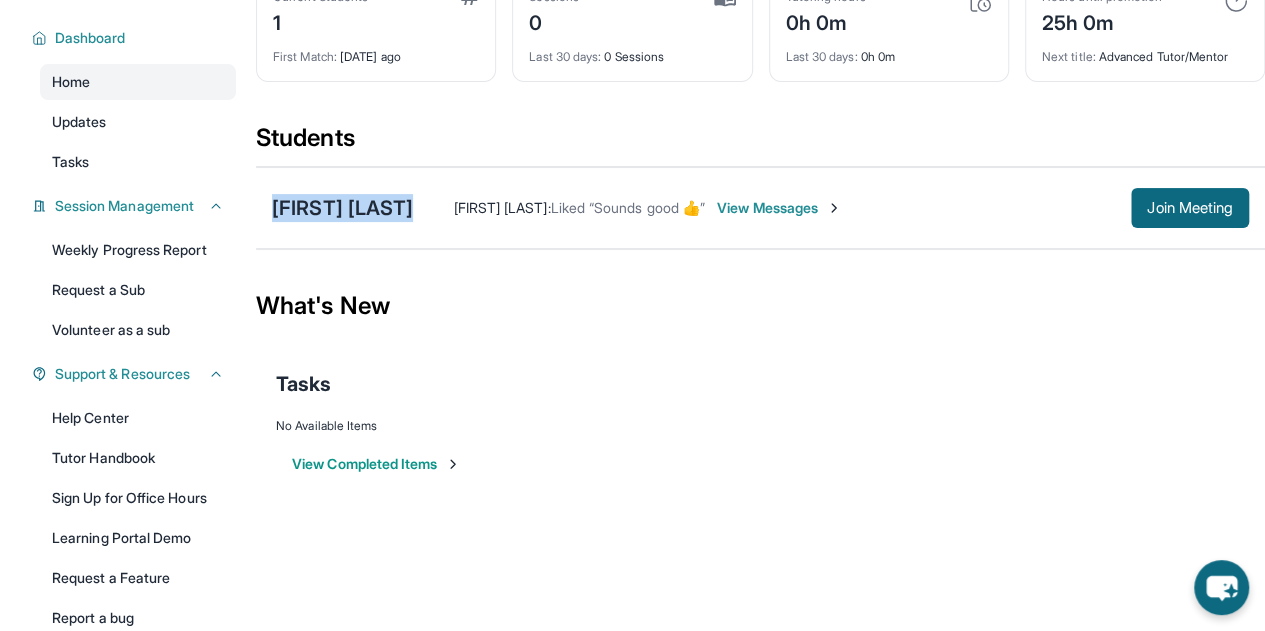 click on "[FIRST] [LAST]" at bounding box center (342, 208) 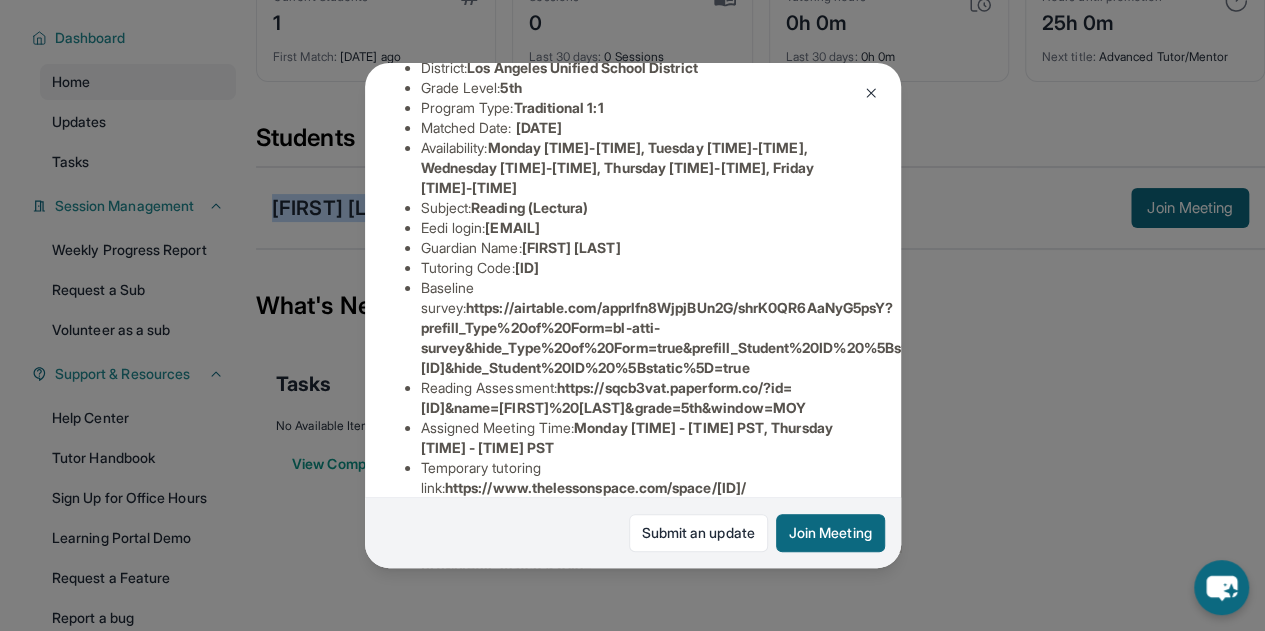 scroll, scrollTop: 205, scrollLeft: 0, axis: vertical 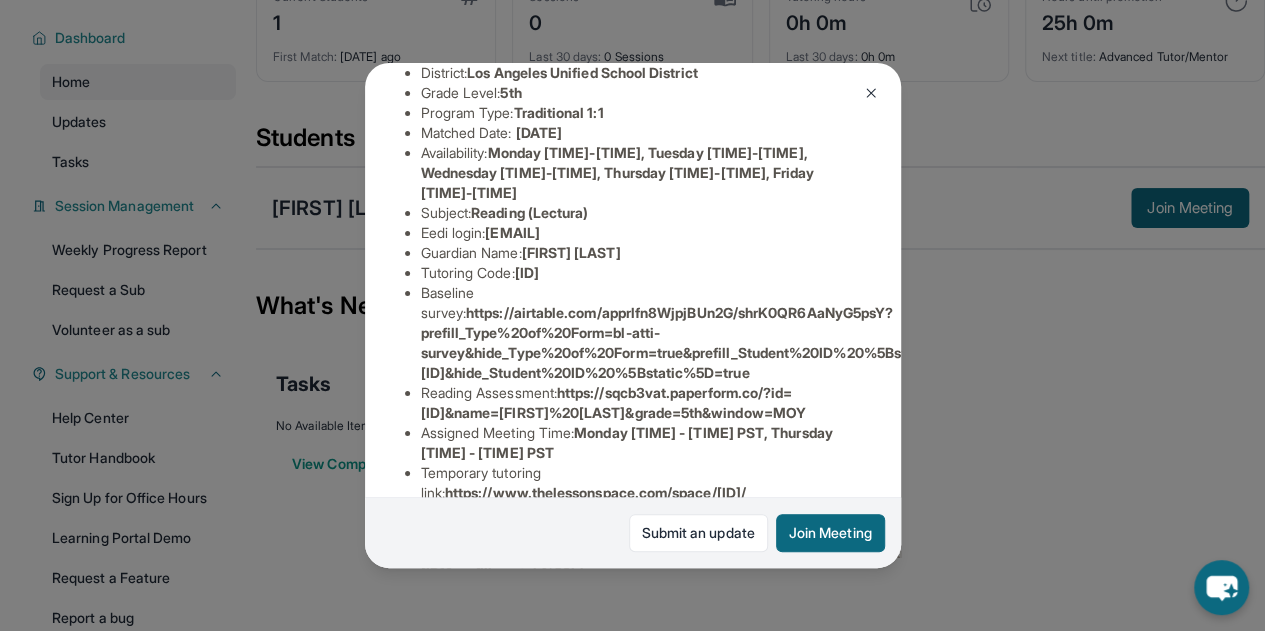 click on "Baseline survey :  https://airtable.com/apprlfn8WjpjBUn2G/shrK0QR6AaNyG5psY?prefill_Type%20of%20Form=bl-atti-survey&hide_Type%20of%20Form=true&prefill_Student%20ID%20%5Bstatic%5D=[ID]&hide_Student%20ID%20%5Bstatic%5D=true" at bounding box center [641, 333] 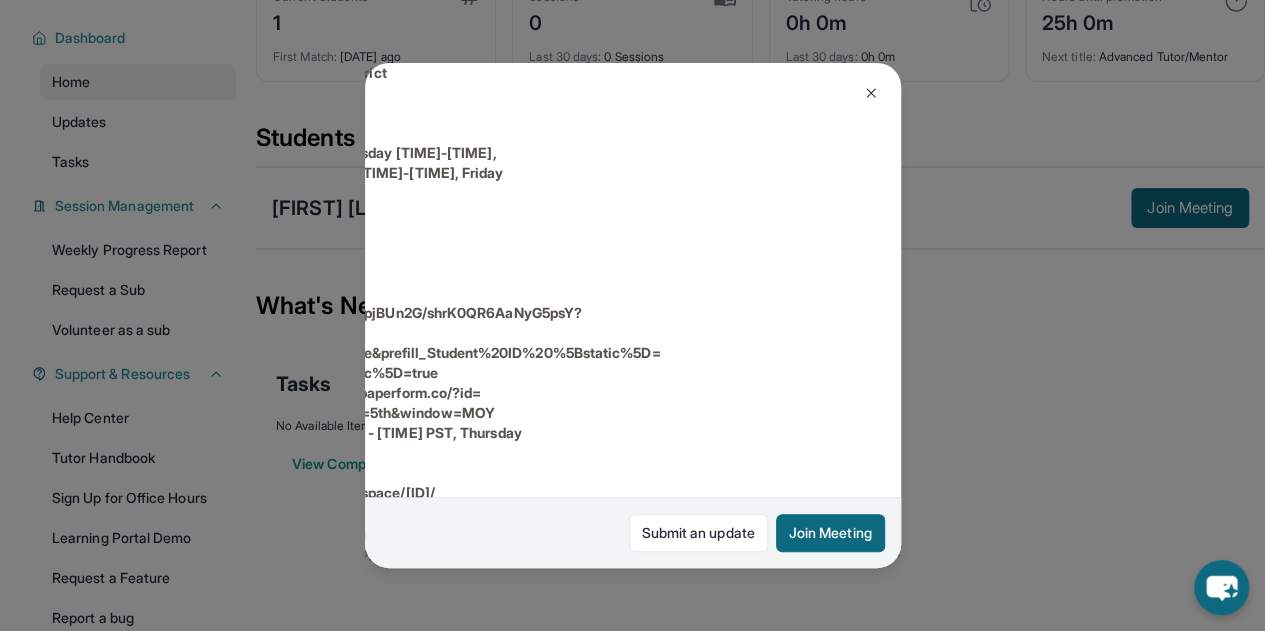 scroll, scrollTop: 205, scrollLeft: 749, axis: both 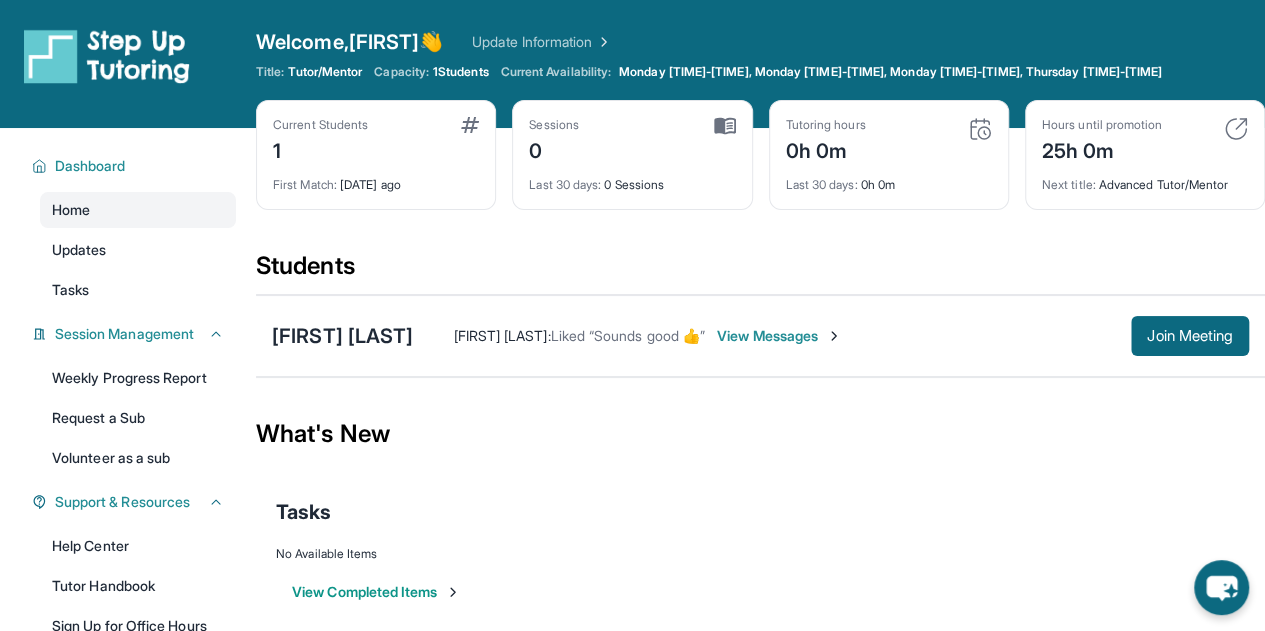 click at bounding box center [980, 129] 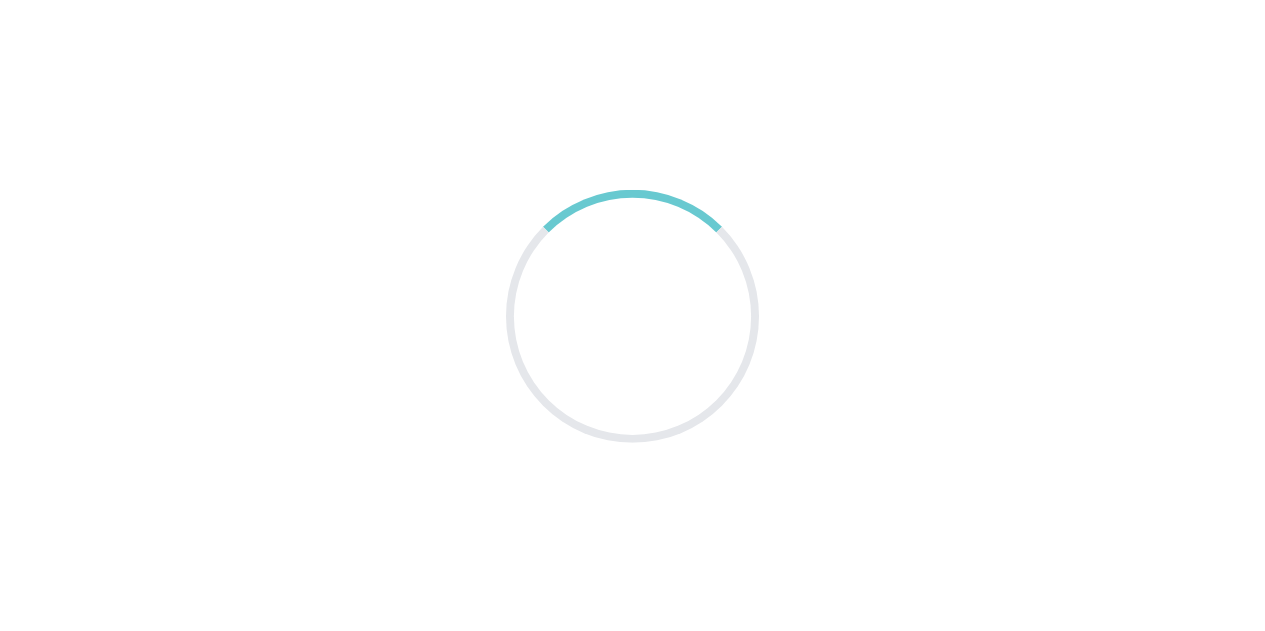 scroll, scrollTop: 0, scrollLeft: 0, axis: both 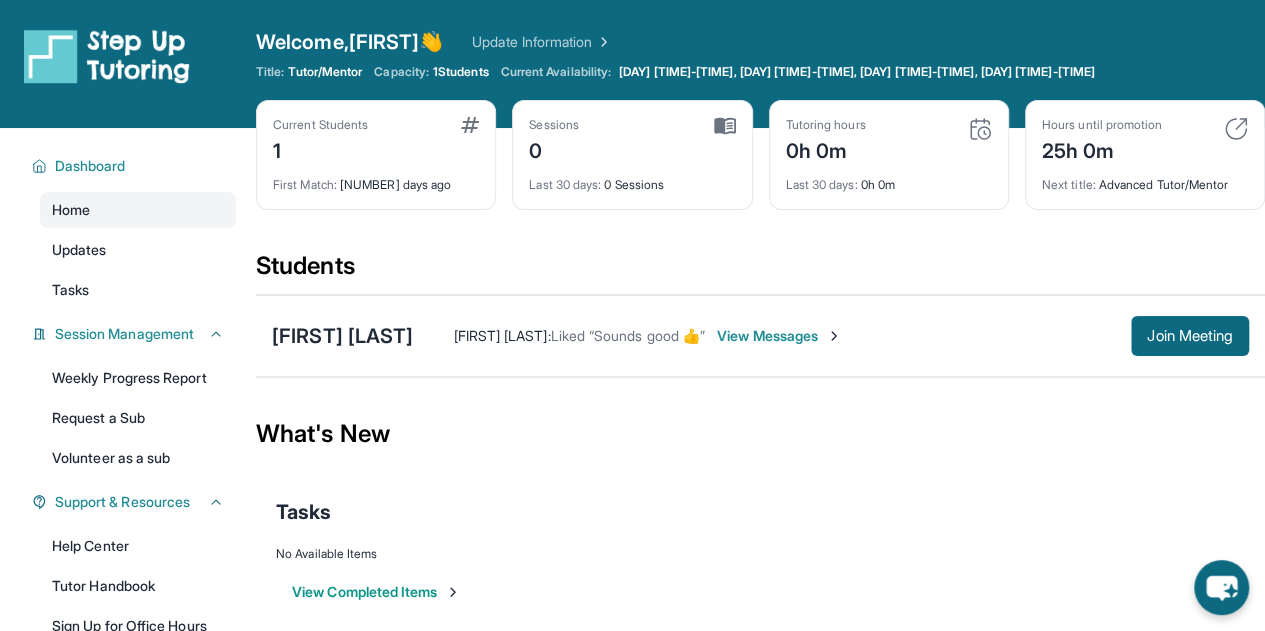 click on "Last 30 days :   0h 0m" at bounding box center (889, 179) 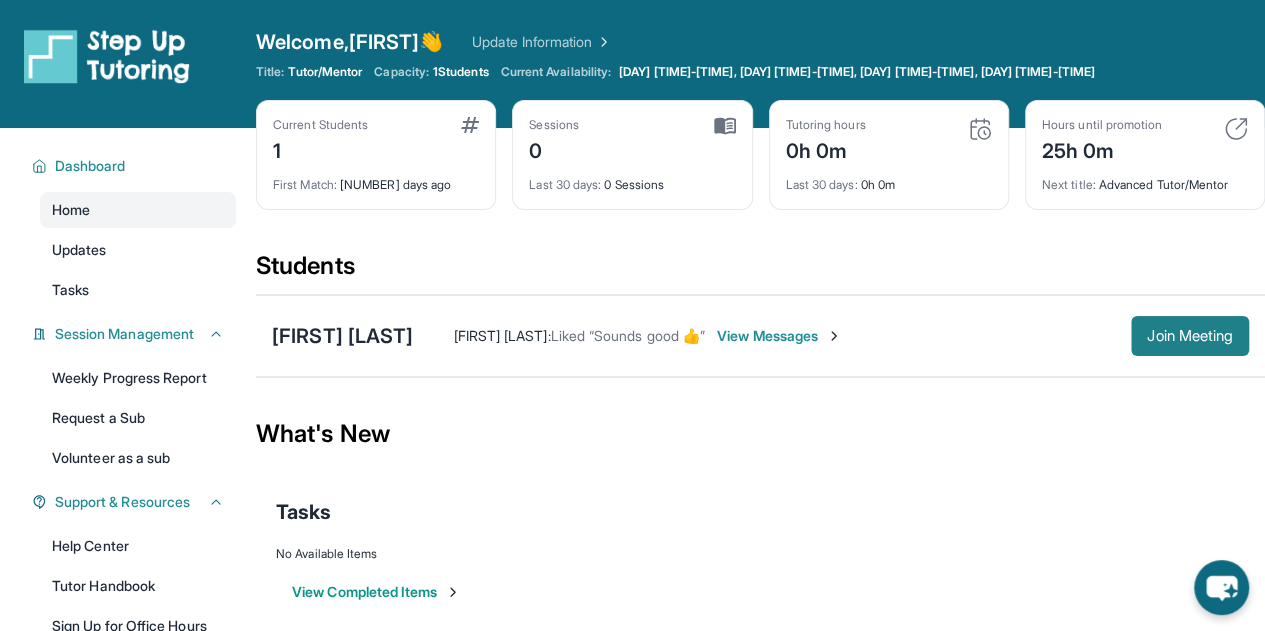 click on "Join Meeting" at bounding box center [1190, 336] 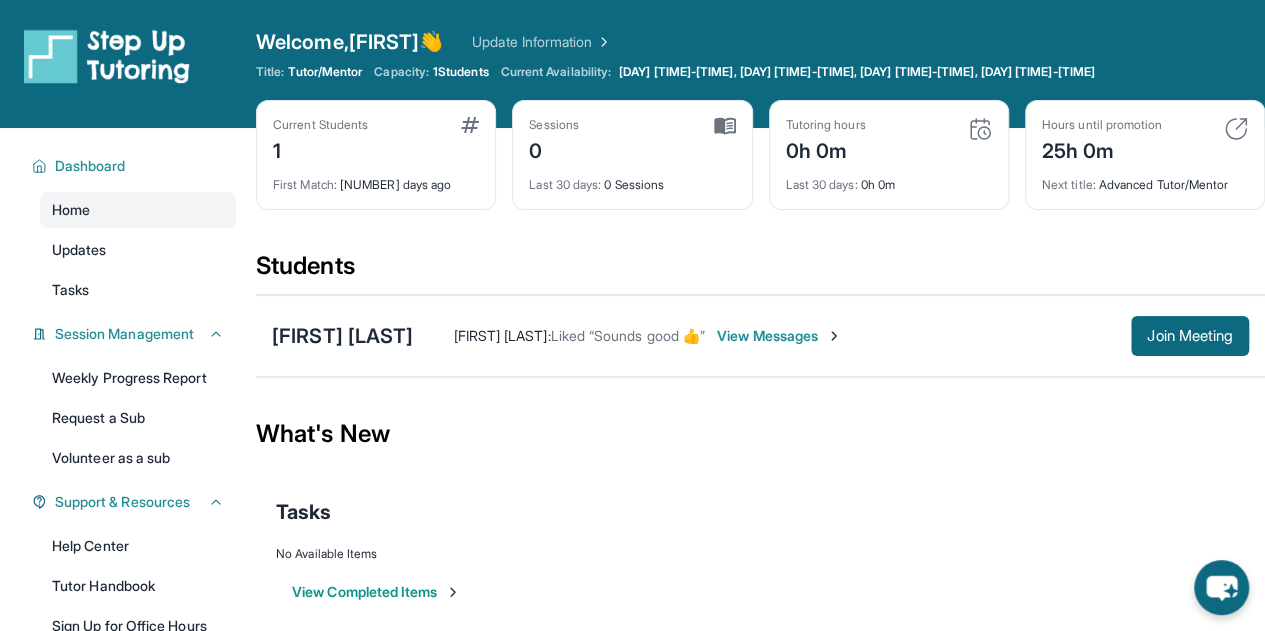 click at bounding box center (980, 129) 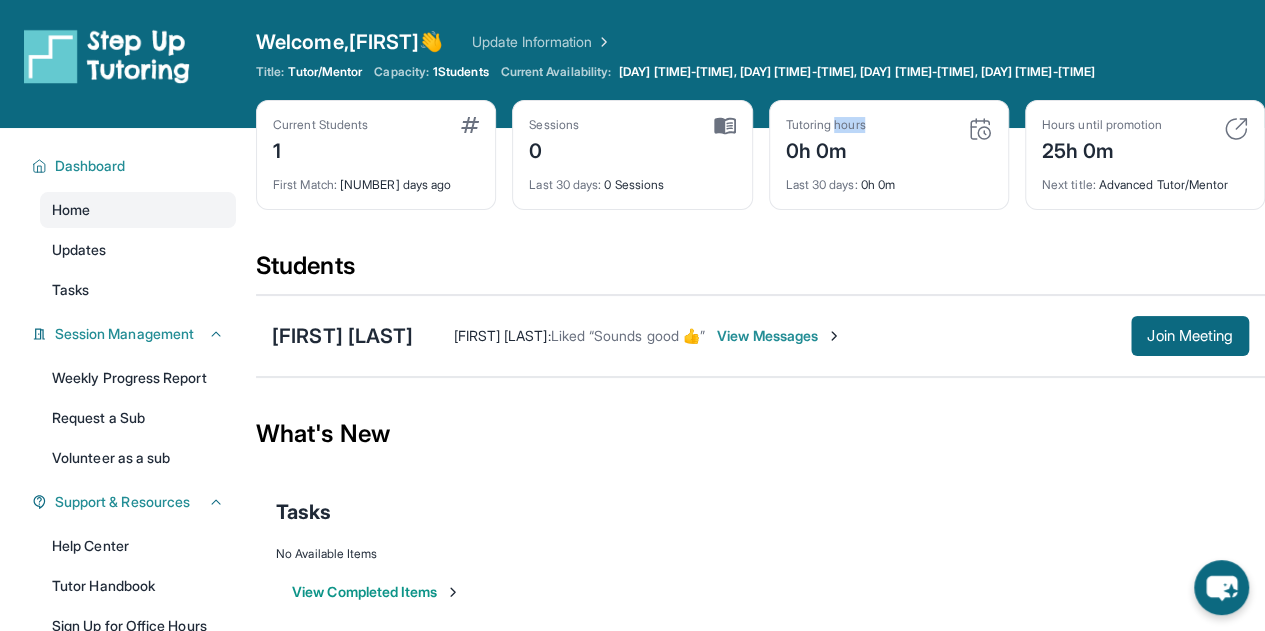 click on "Tutoring hours 0h 0m Last 30 days :   0h 0m" at bounding box center [889, 155] 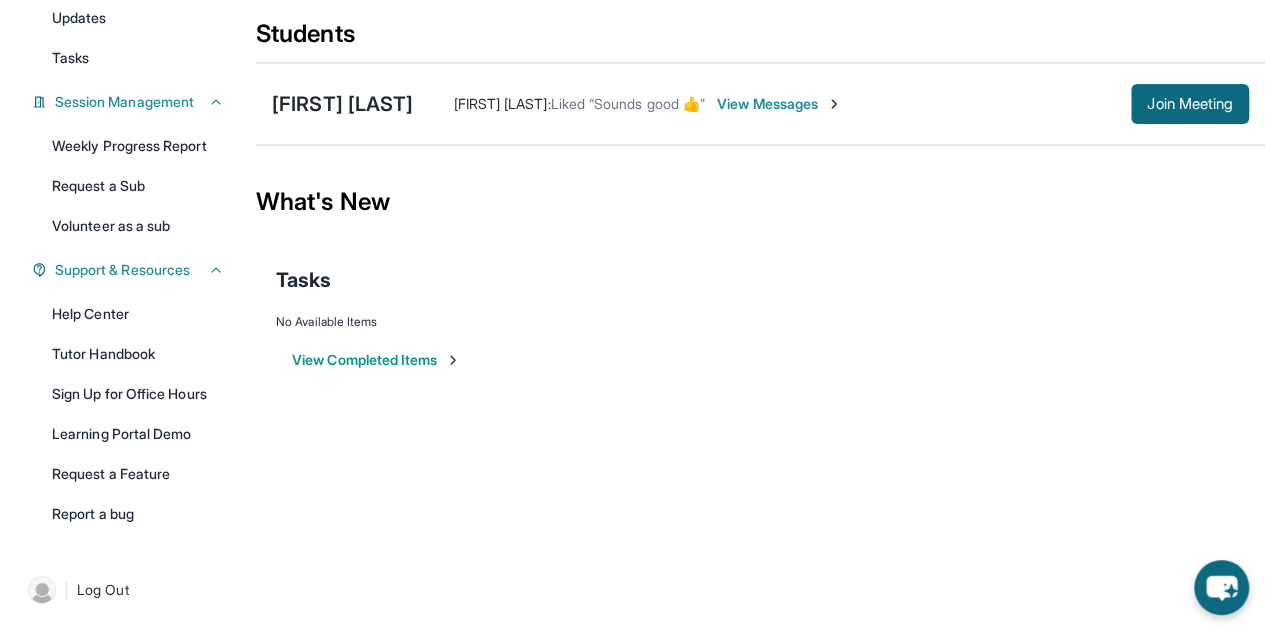 scroll, scrollTop: 0, scrollLeft: 0, axis: both 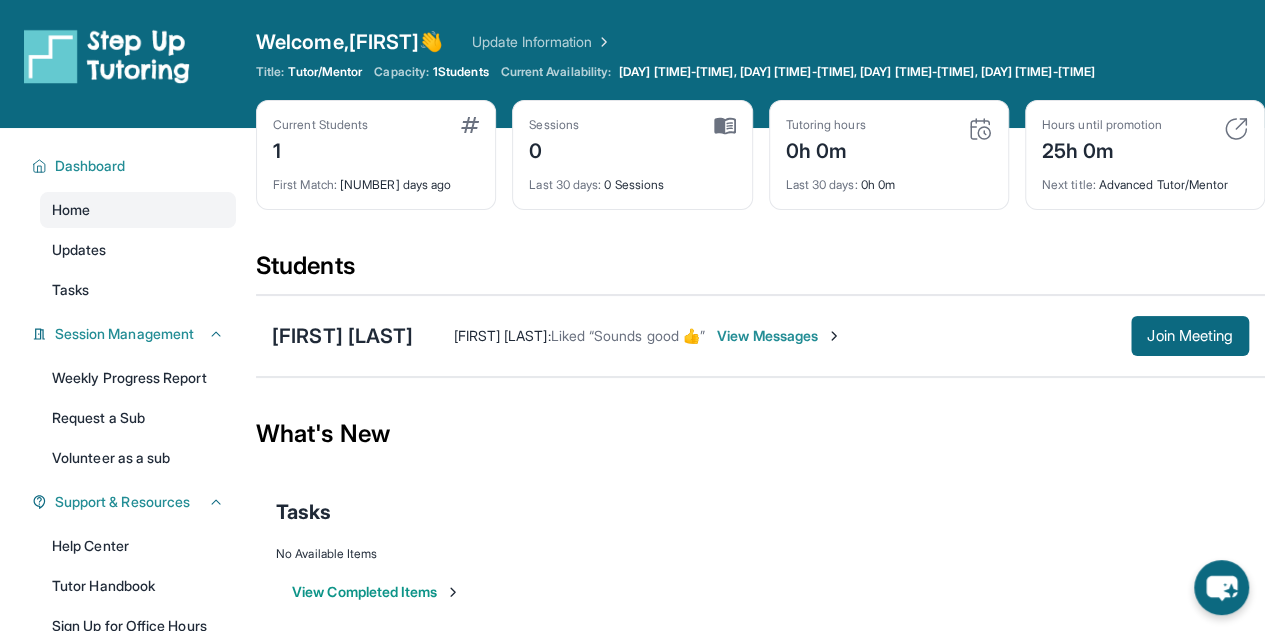 click on "25h 0m" at bounding box center [1102, 149] 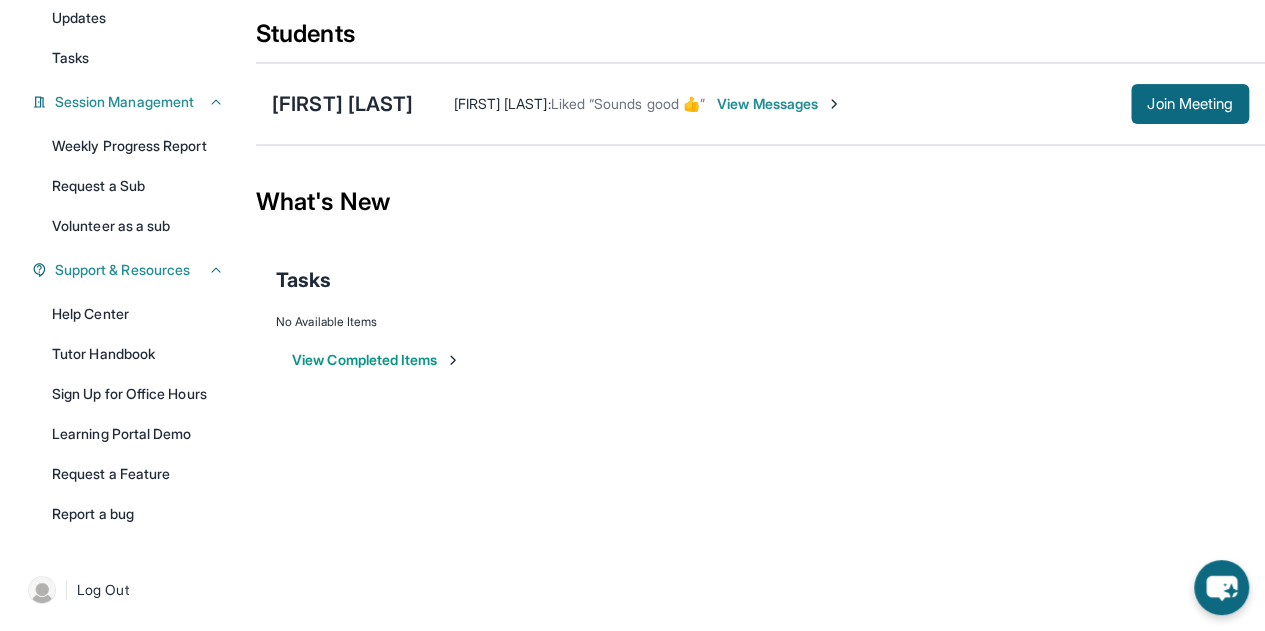 scroll, scrollTop: 0, scrollLeft: 0, axis: both 